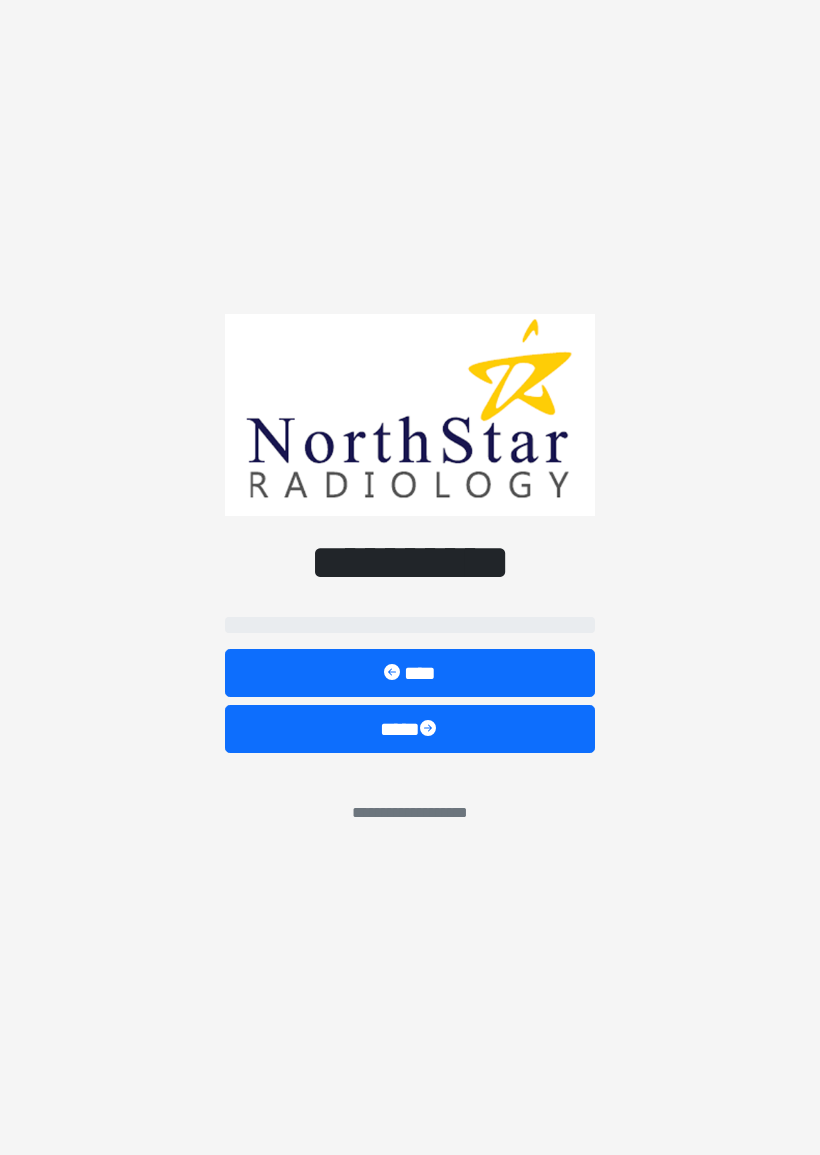 scroll, scrollTop: 0, scrollLeft: 0, axis: both 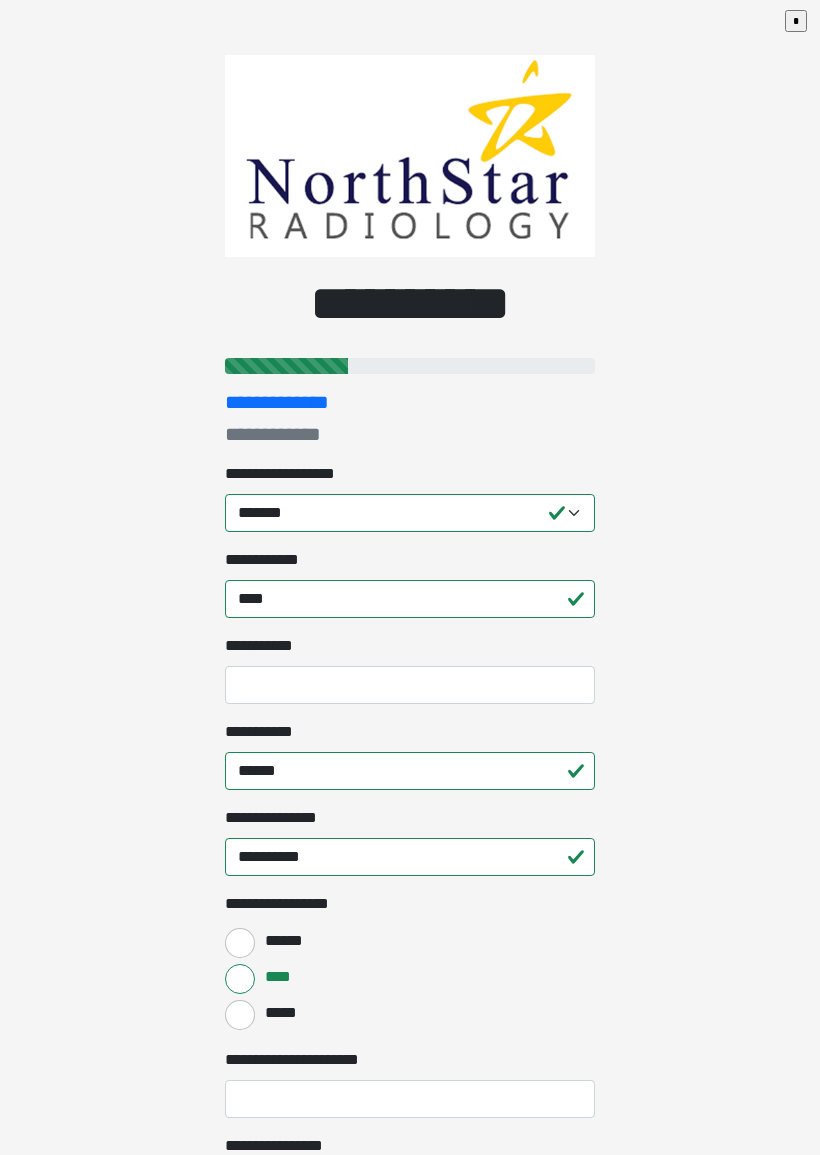 click on "**********" at bounding box center (410, 577) 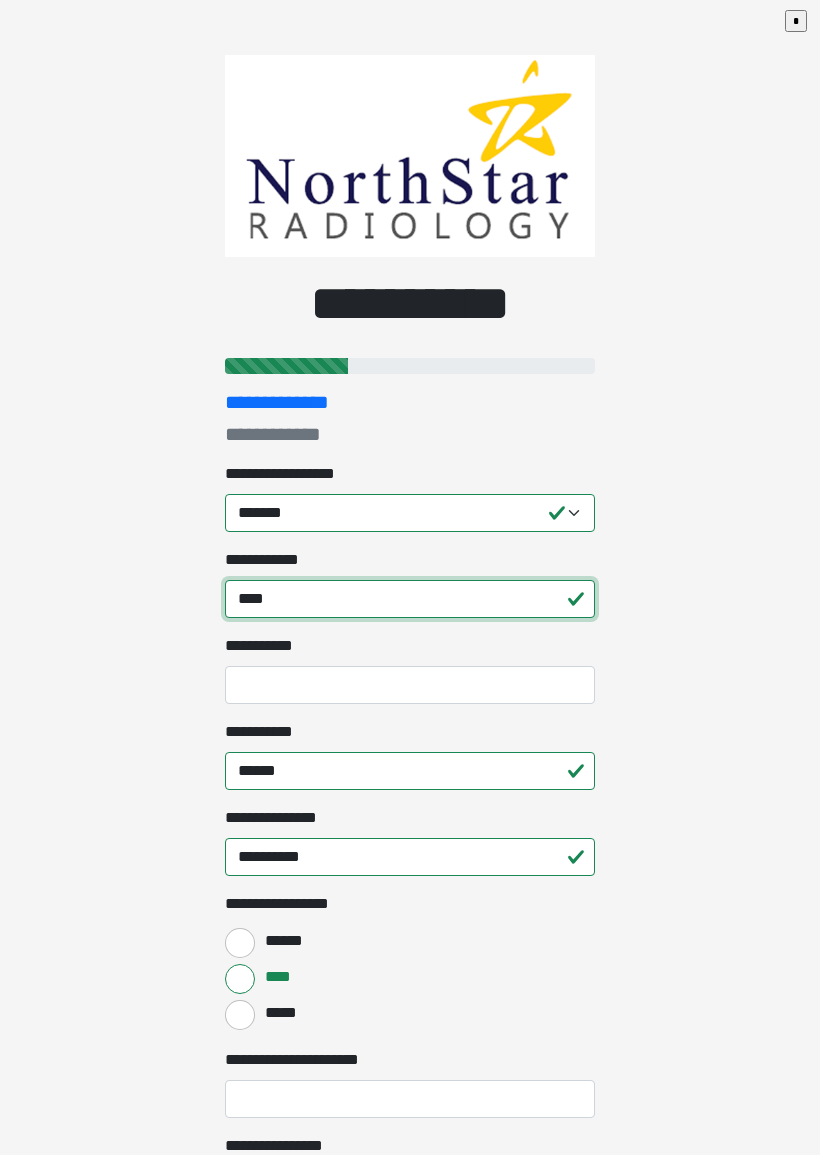 click on "****" at bounding box center [410, 599] 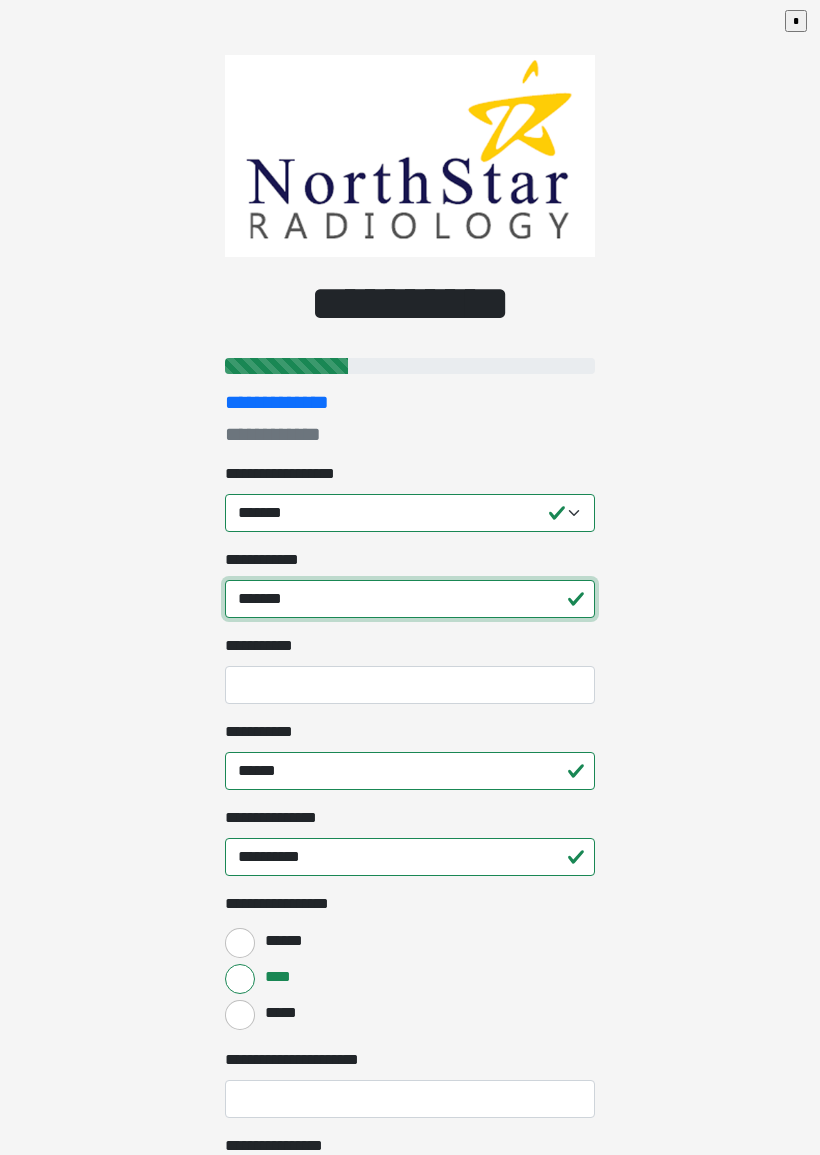 type on "*******" 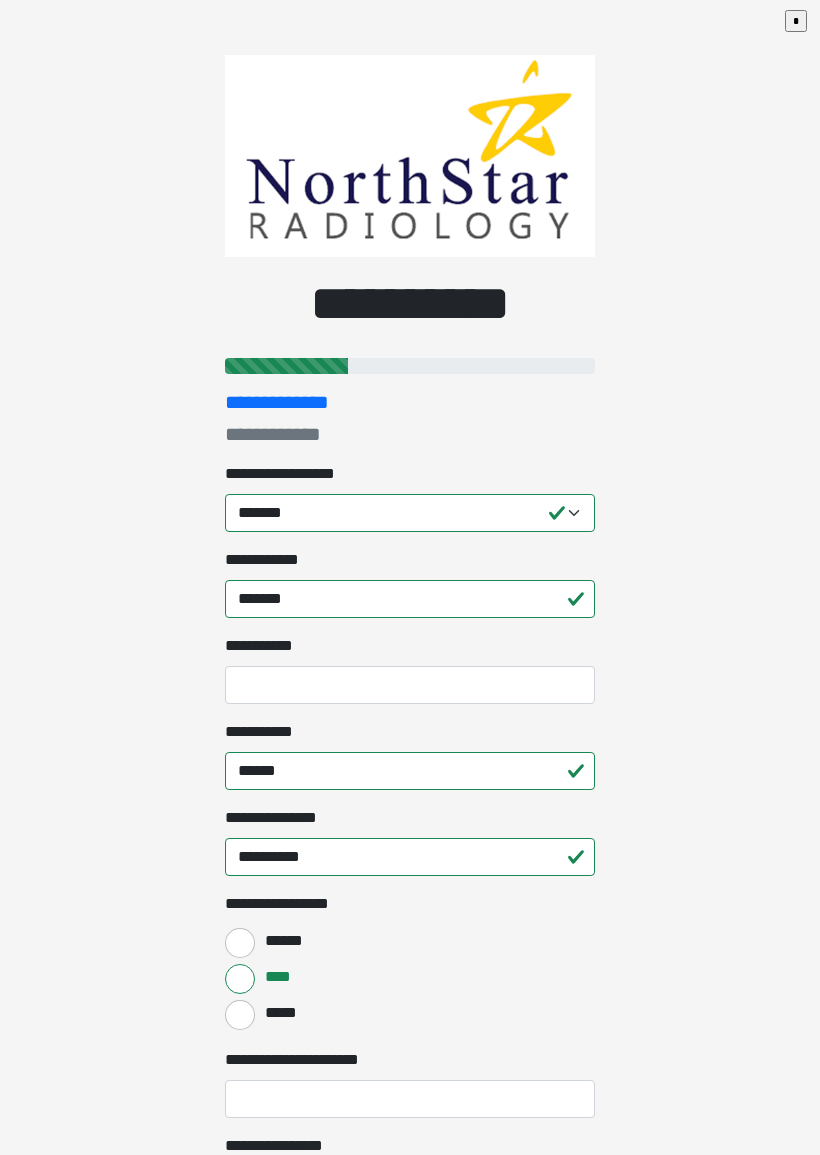 click on "******" at bounding box center [410, 771] 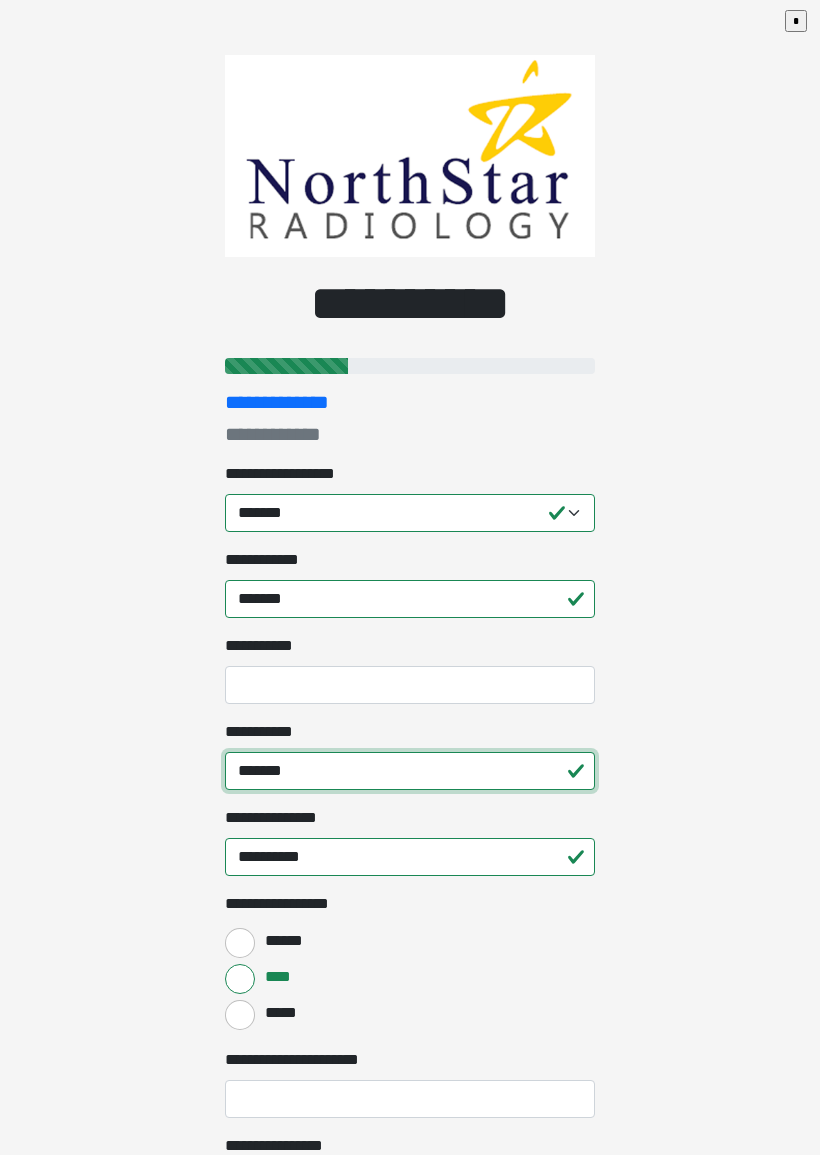 type on "*******" 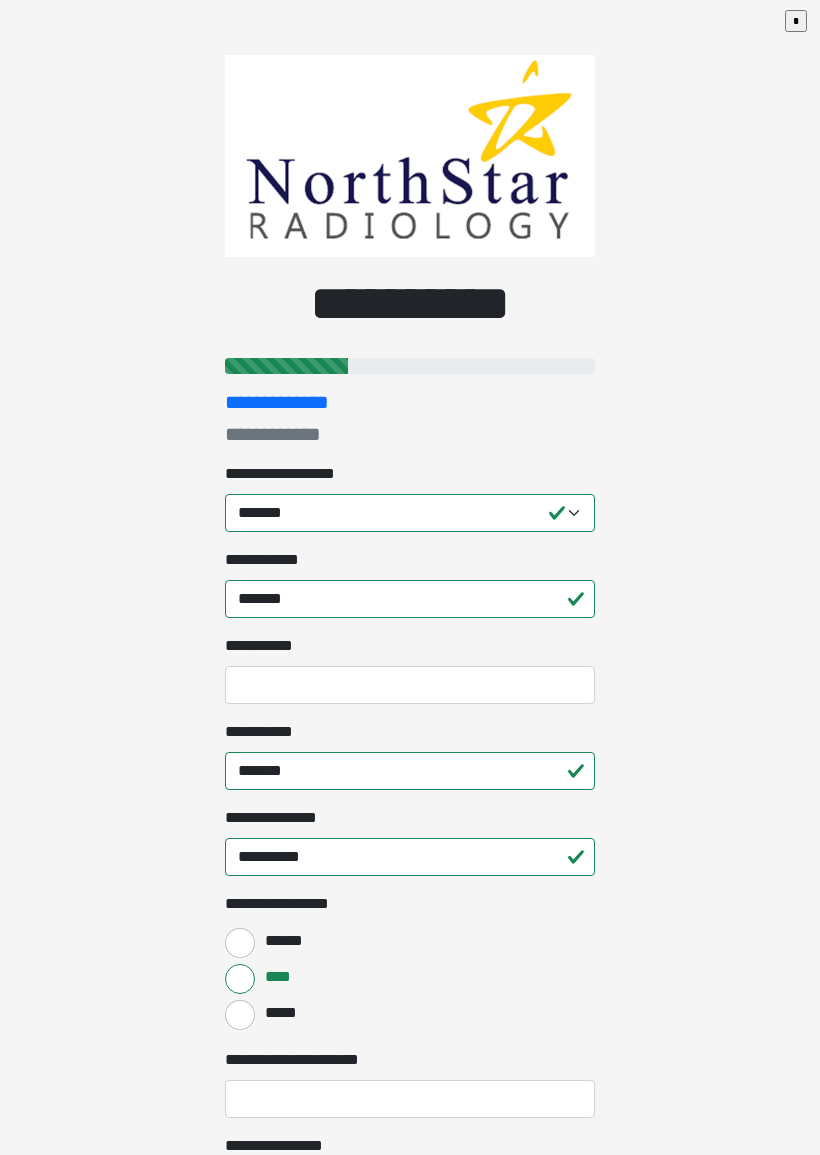 click on "**********" at bounding box center [410, 577] 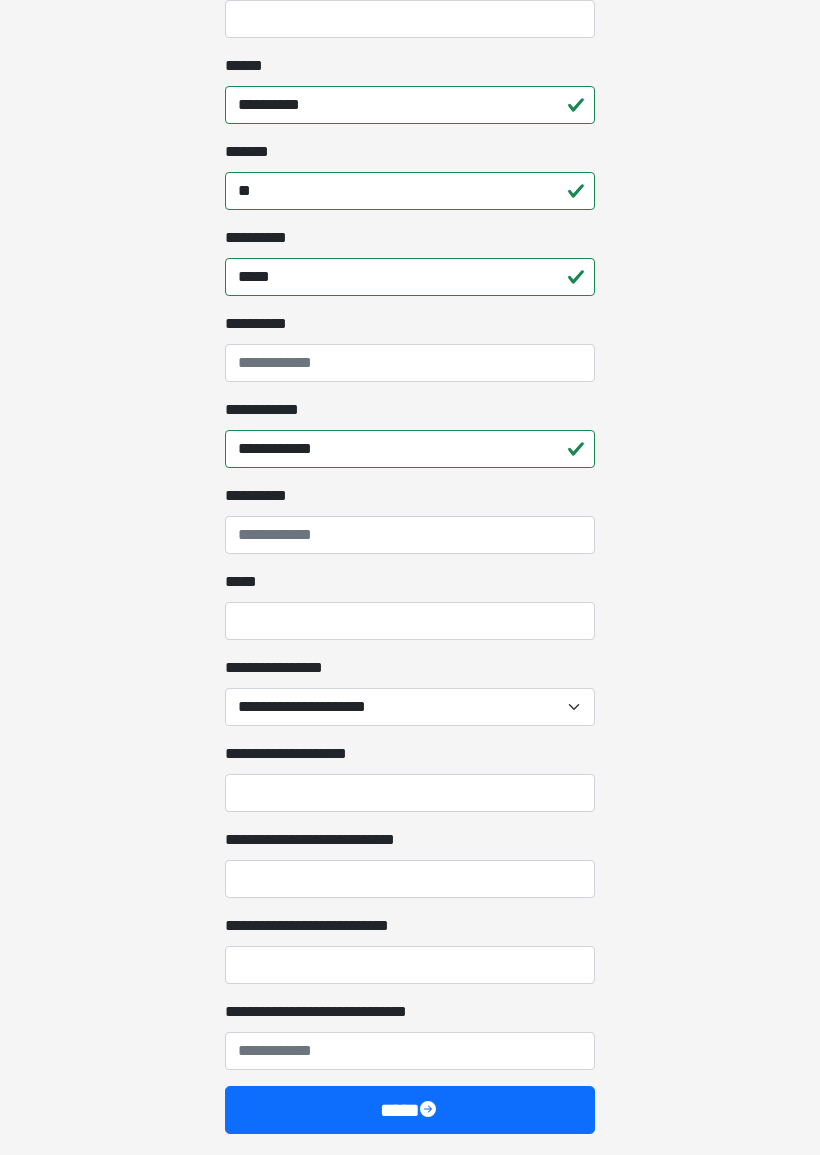 scroll, scrollTop: 1249, scrollLeft: 0, axis: vertical 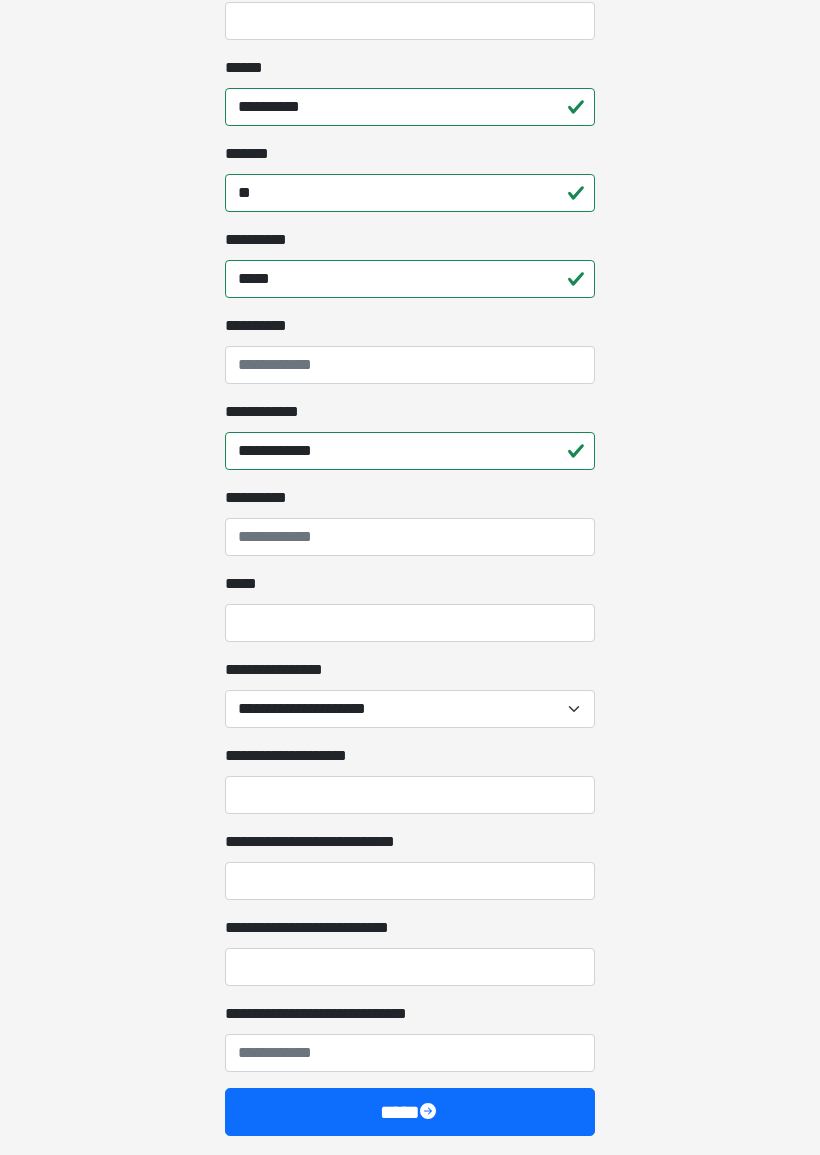 click on "*****" at bounding box center [410, 624] 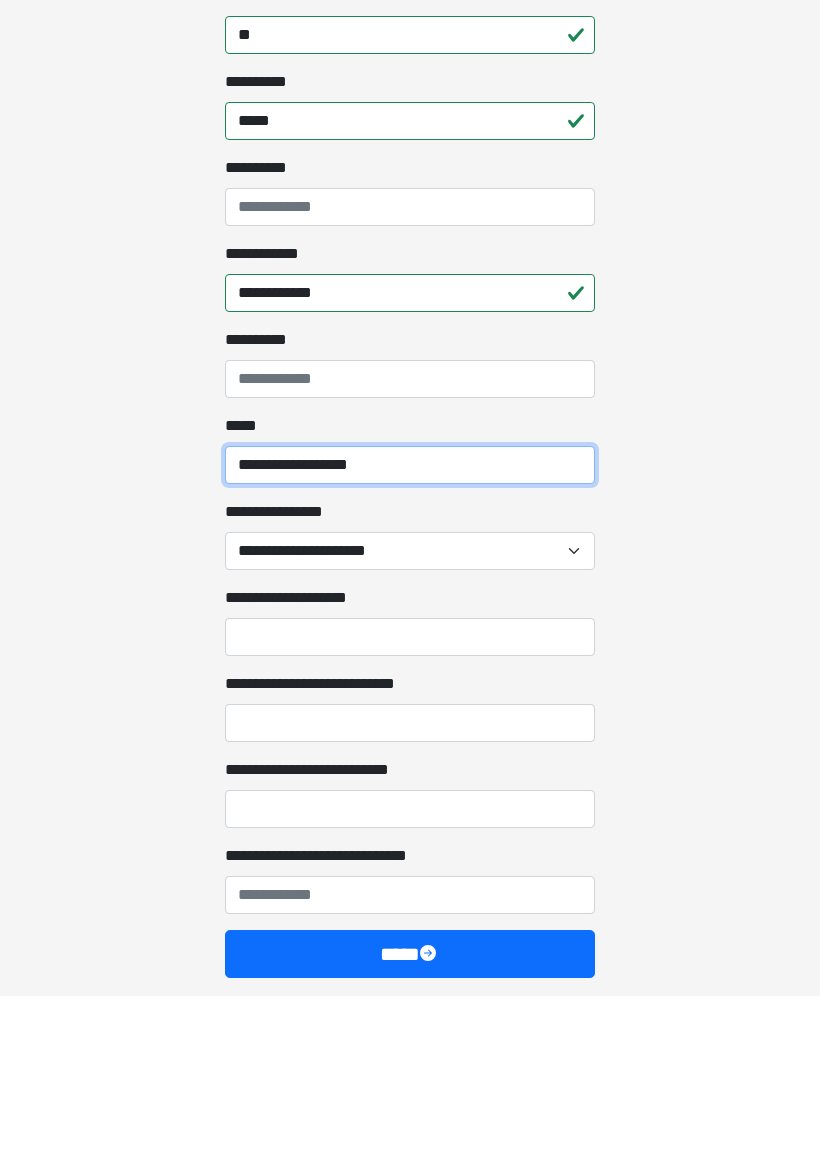 type on "**********" 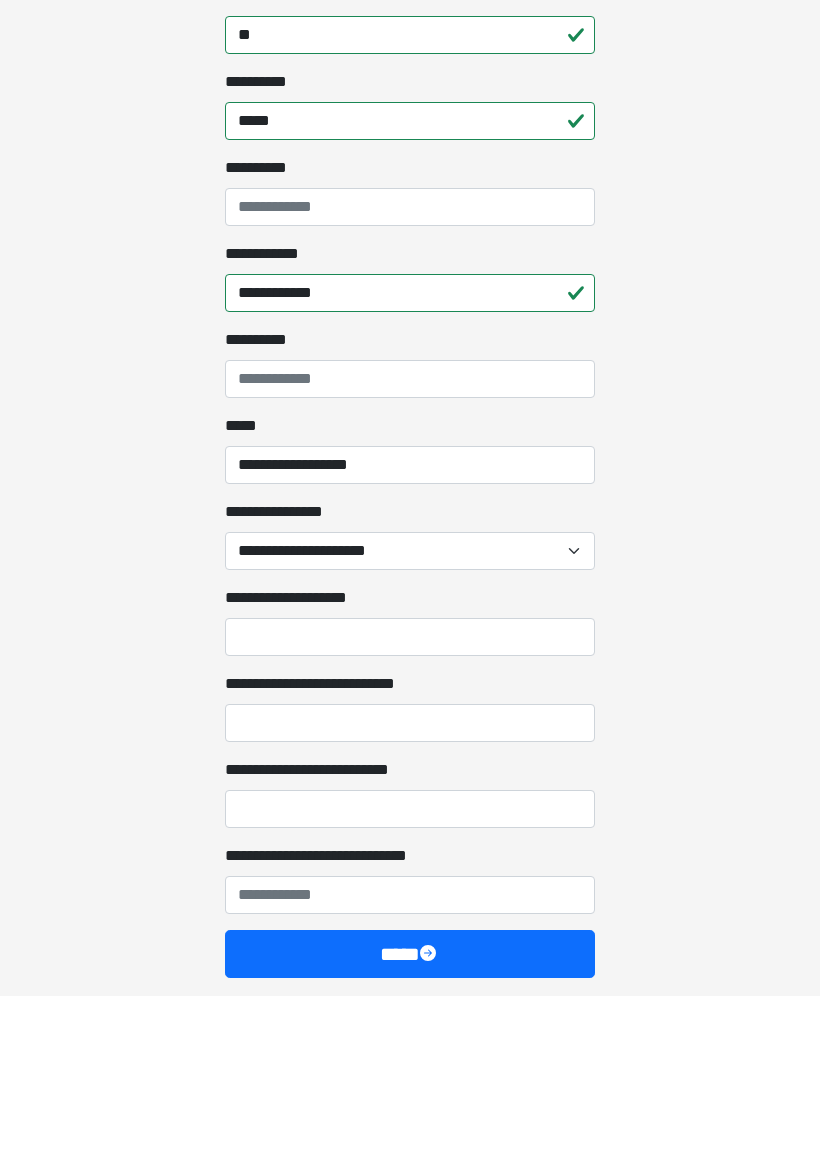 click on "**********" at bounding box center (410, 710) 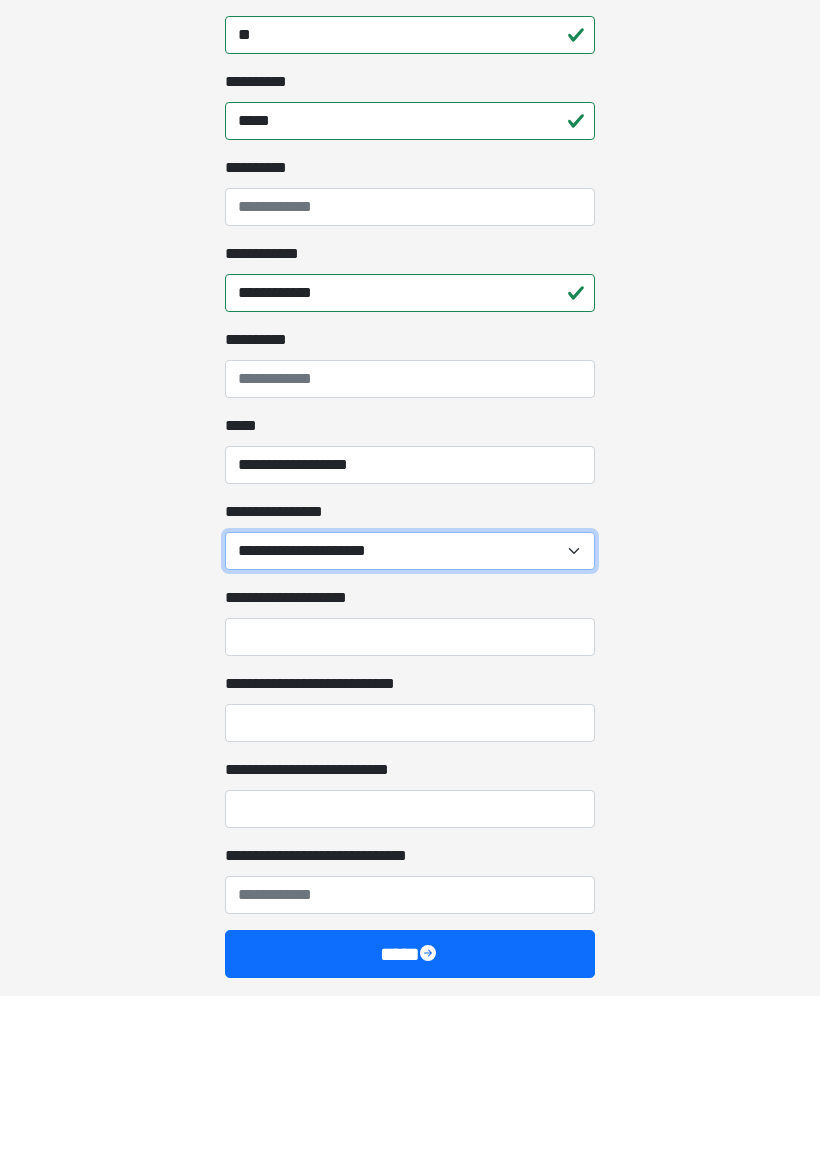 scroll, scrollTop: 1334, scrollLeft: 0, axis: vertical 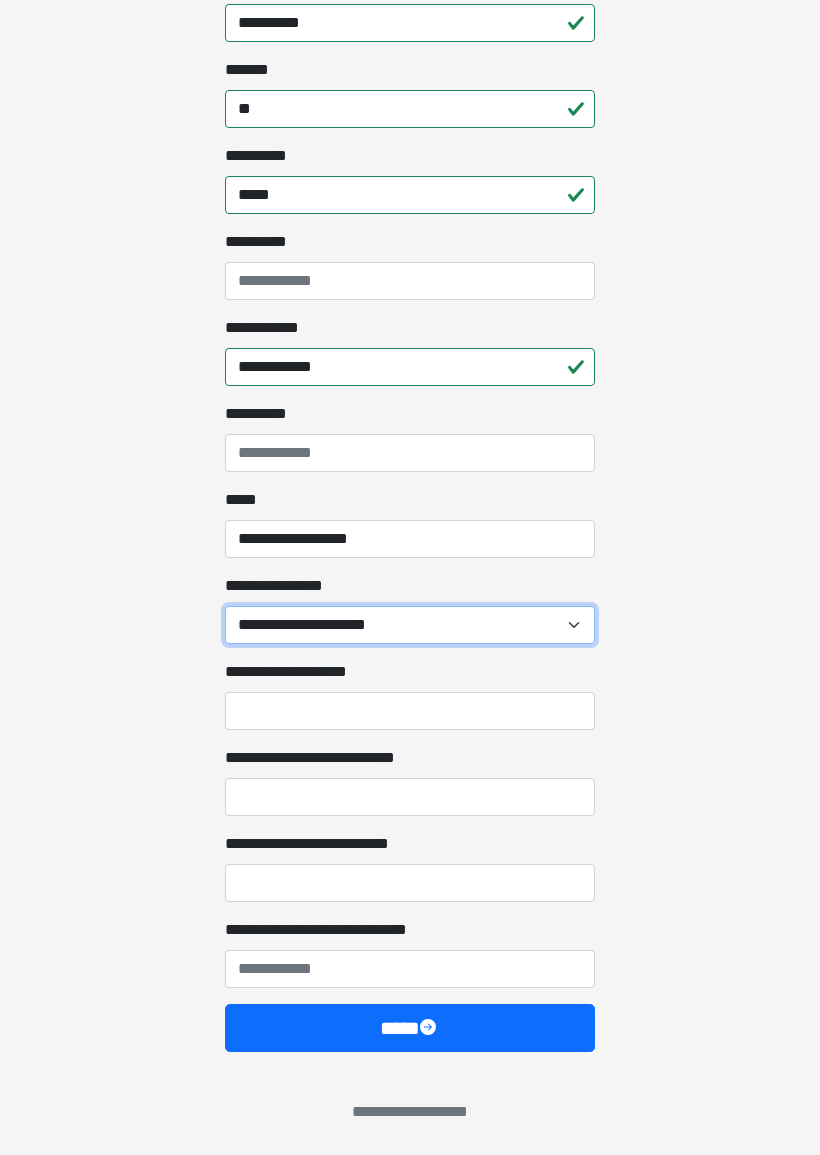 click on "**********" at bounding box center [410, 625] 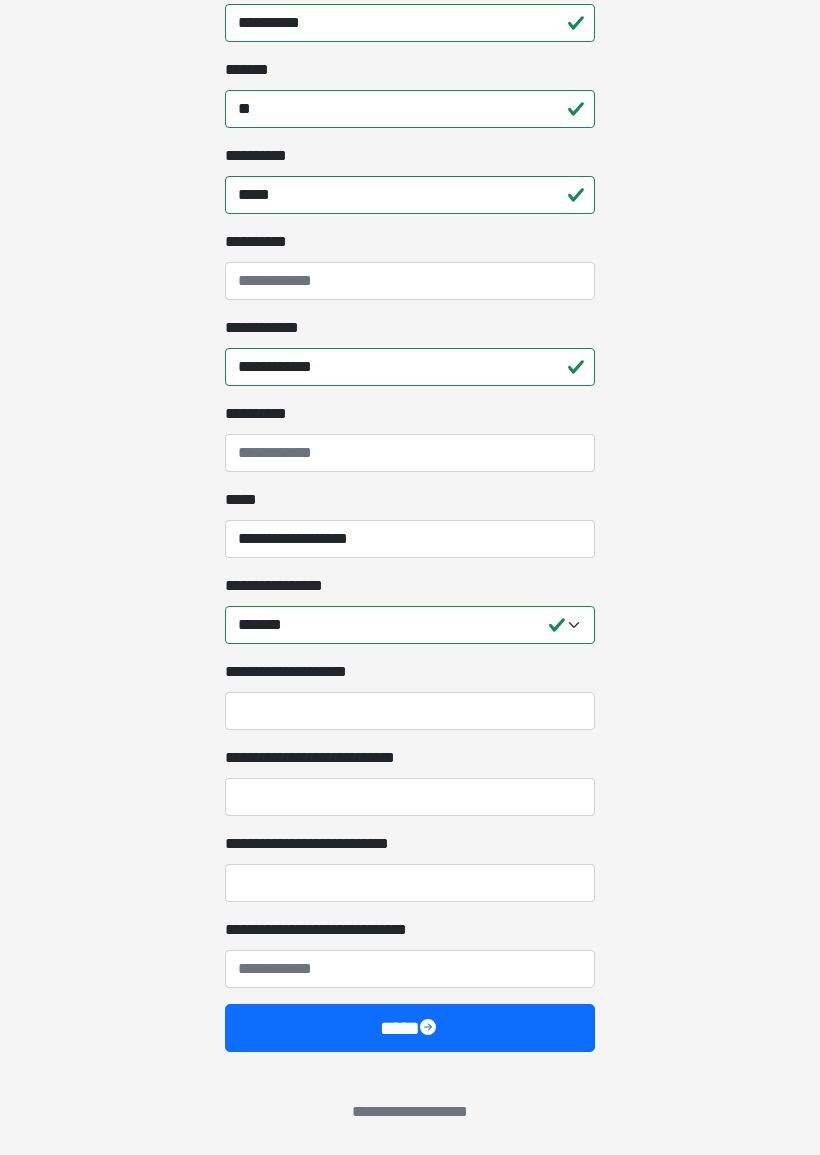 click on "**********" at bounding box center (410, -757) 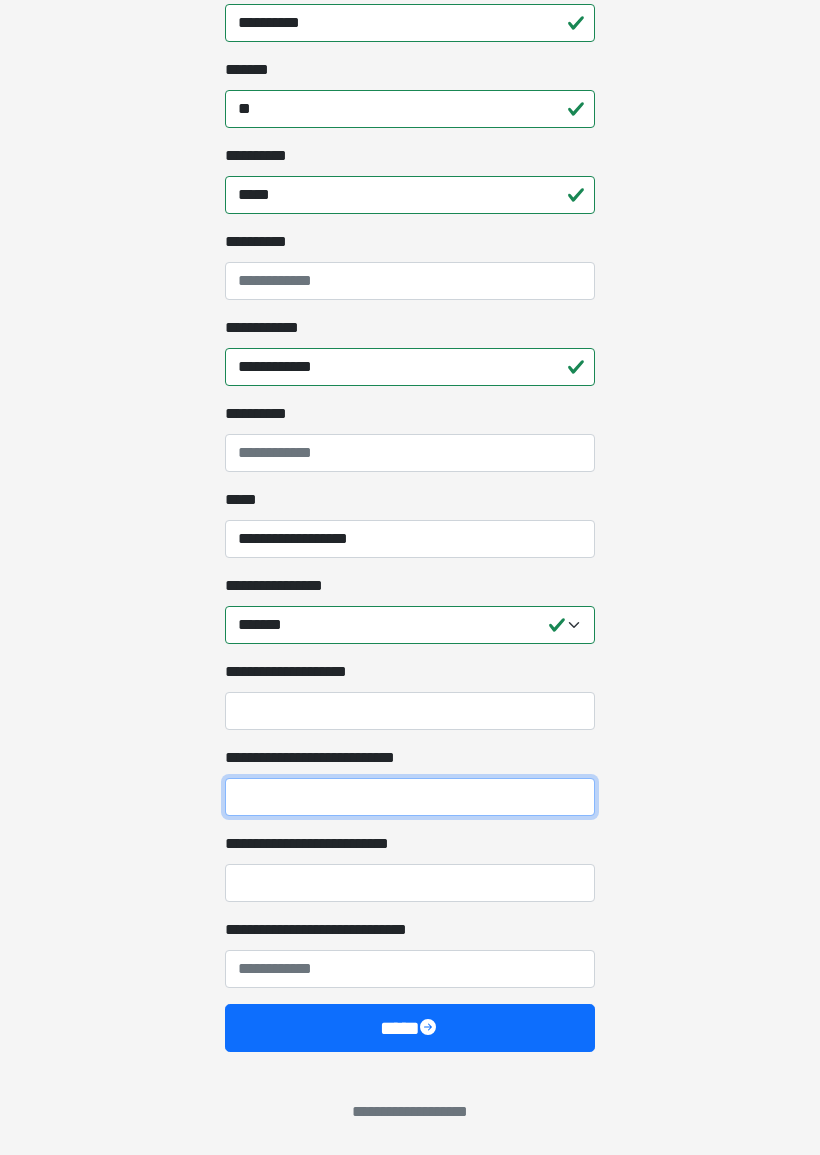 click on "**********" at bounding box center (410, 797) 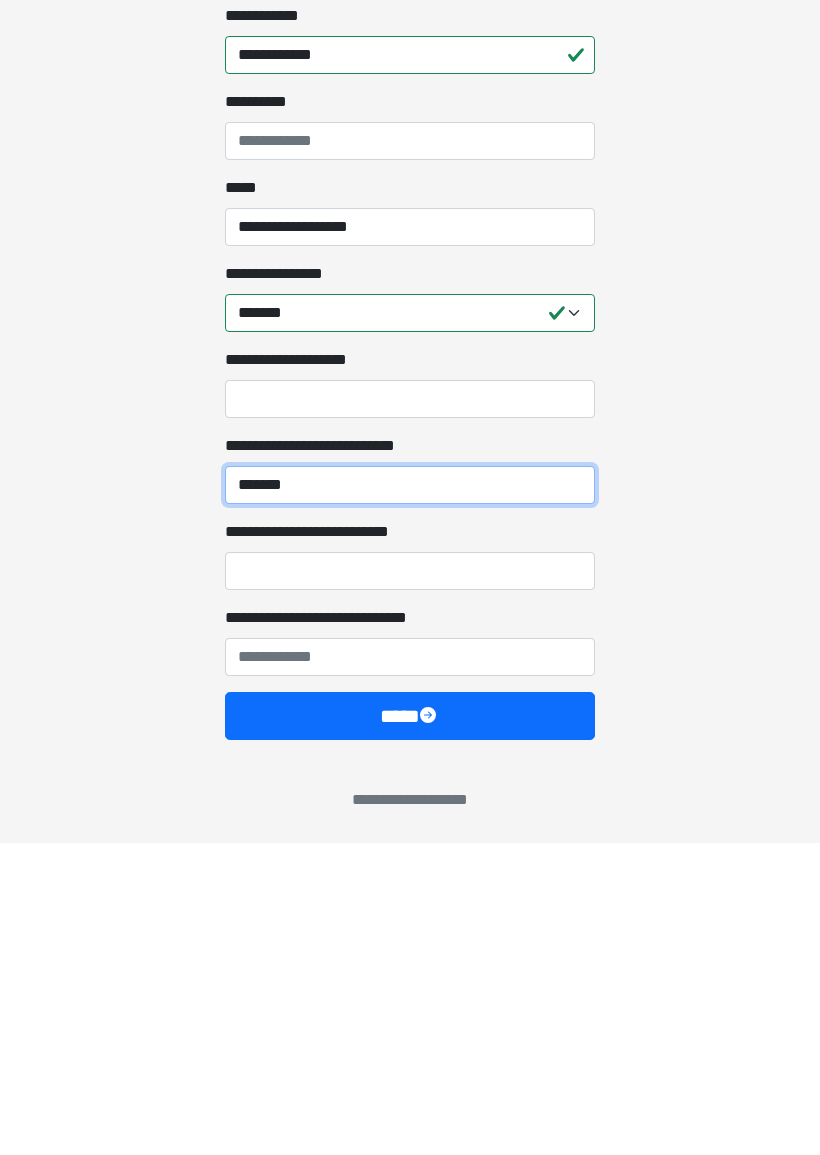 type on "*******" 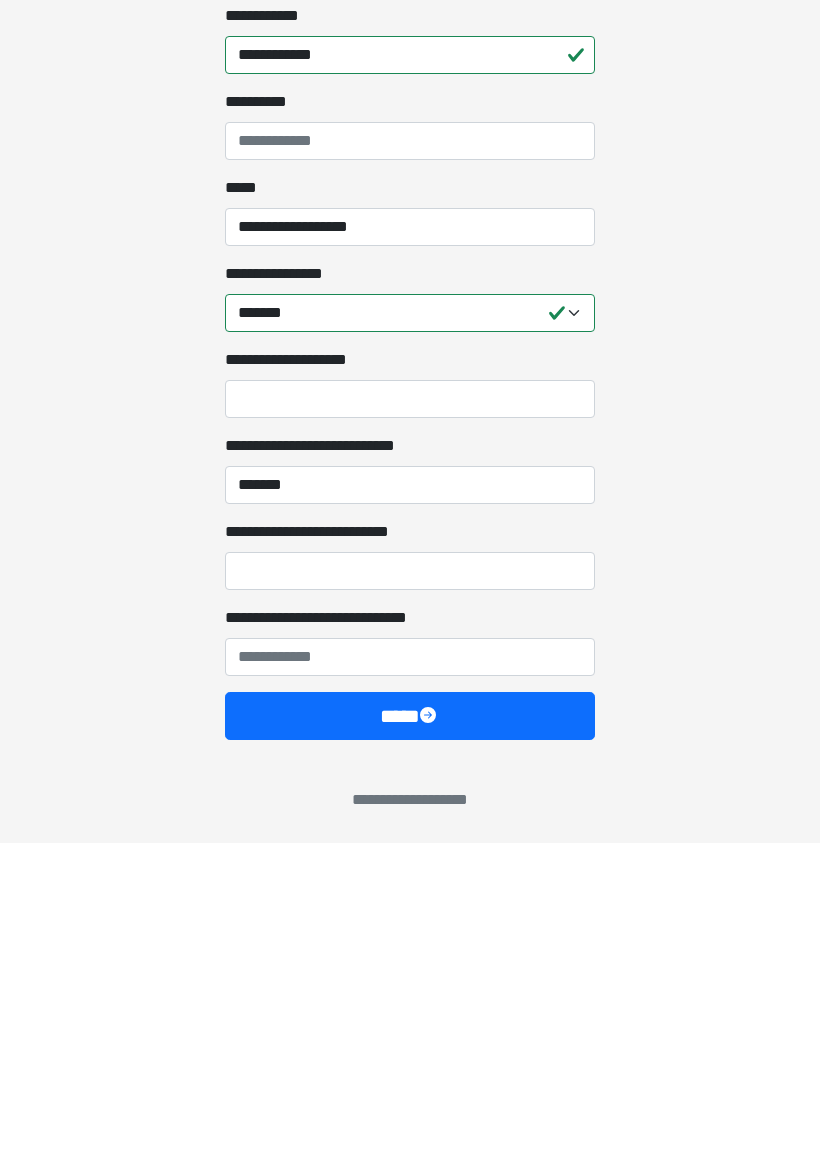 click on "**********" at bounding box center [410, 883] 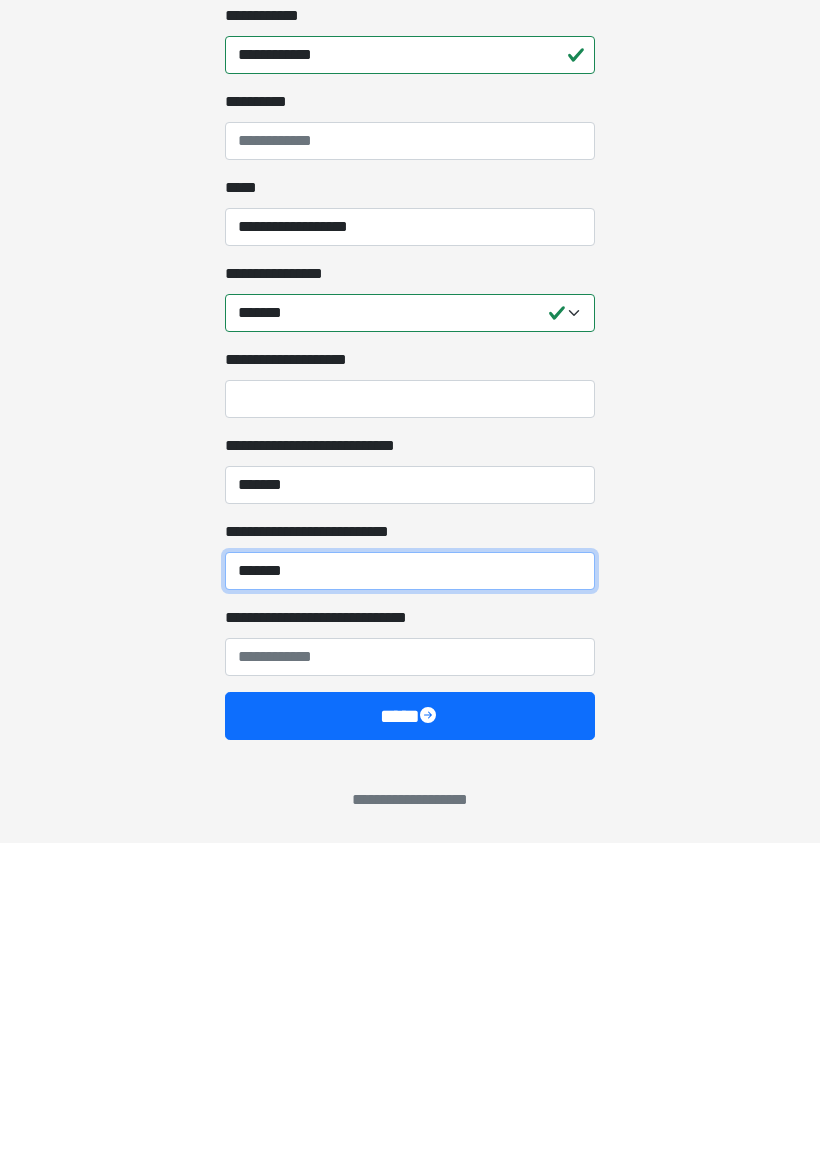 type on "*******" 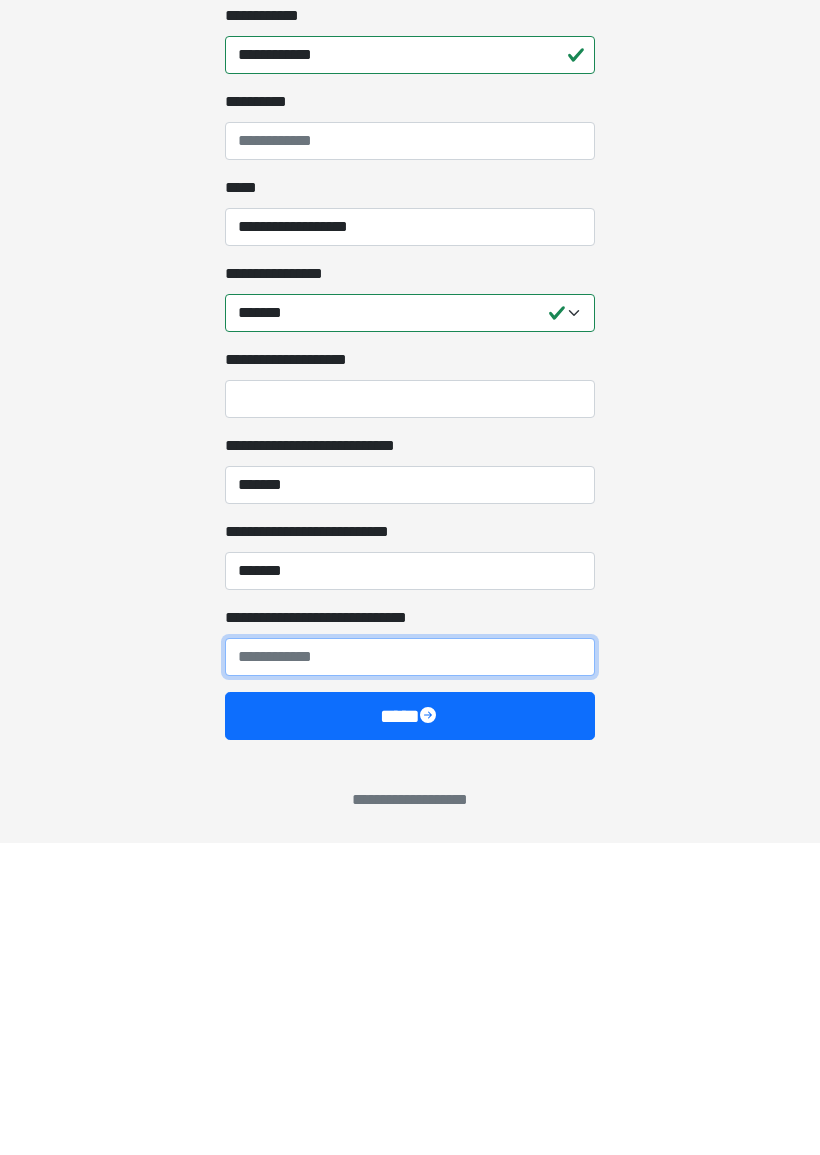 click on "**********" at bounding box center (410, 969) 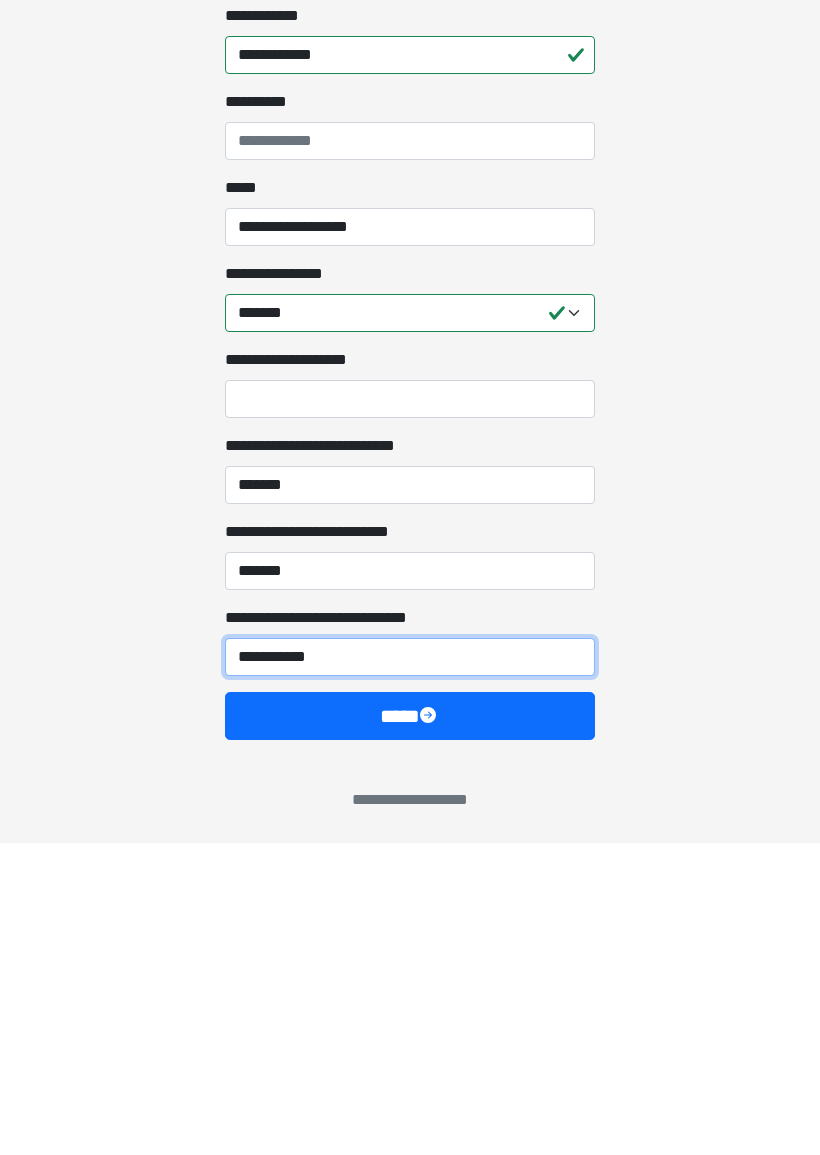 type on "**********" 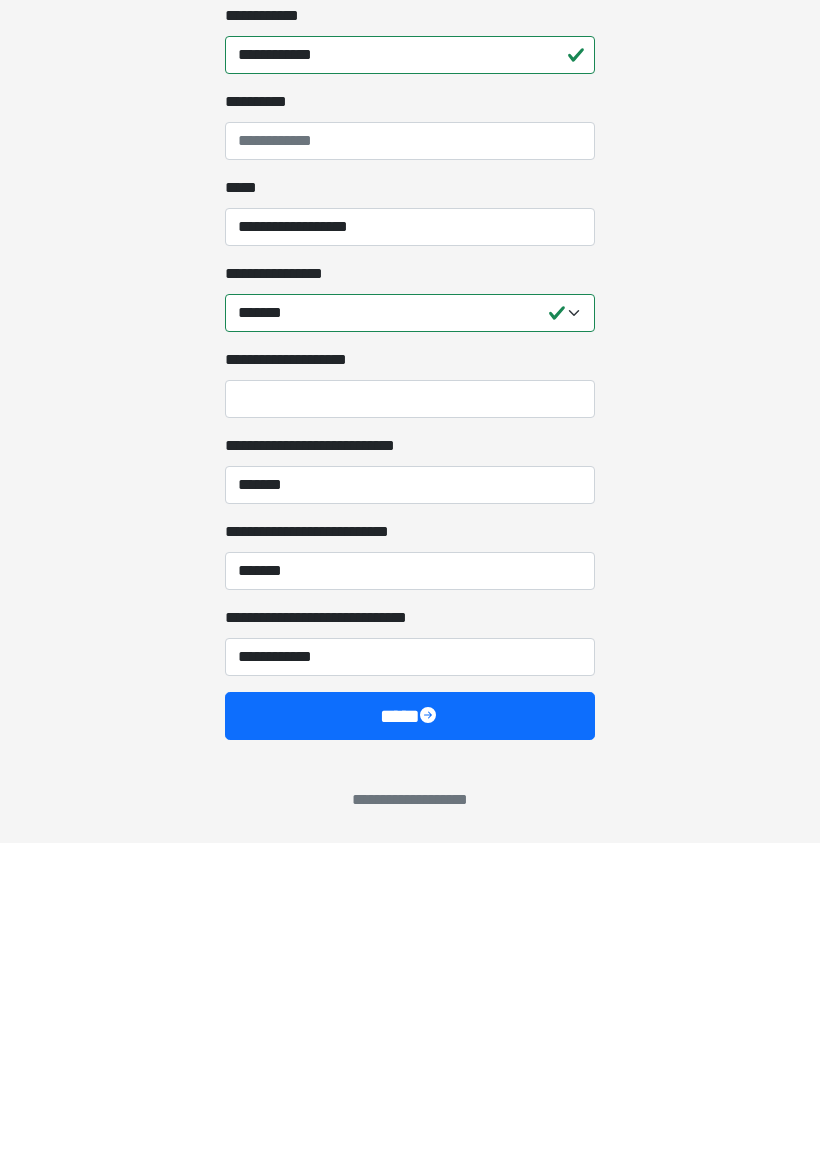 click on "****" at bounding box center [410, 1028] 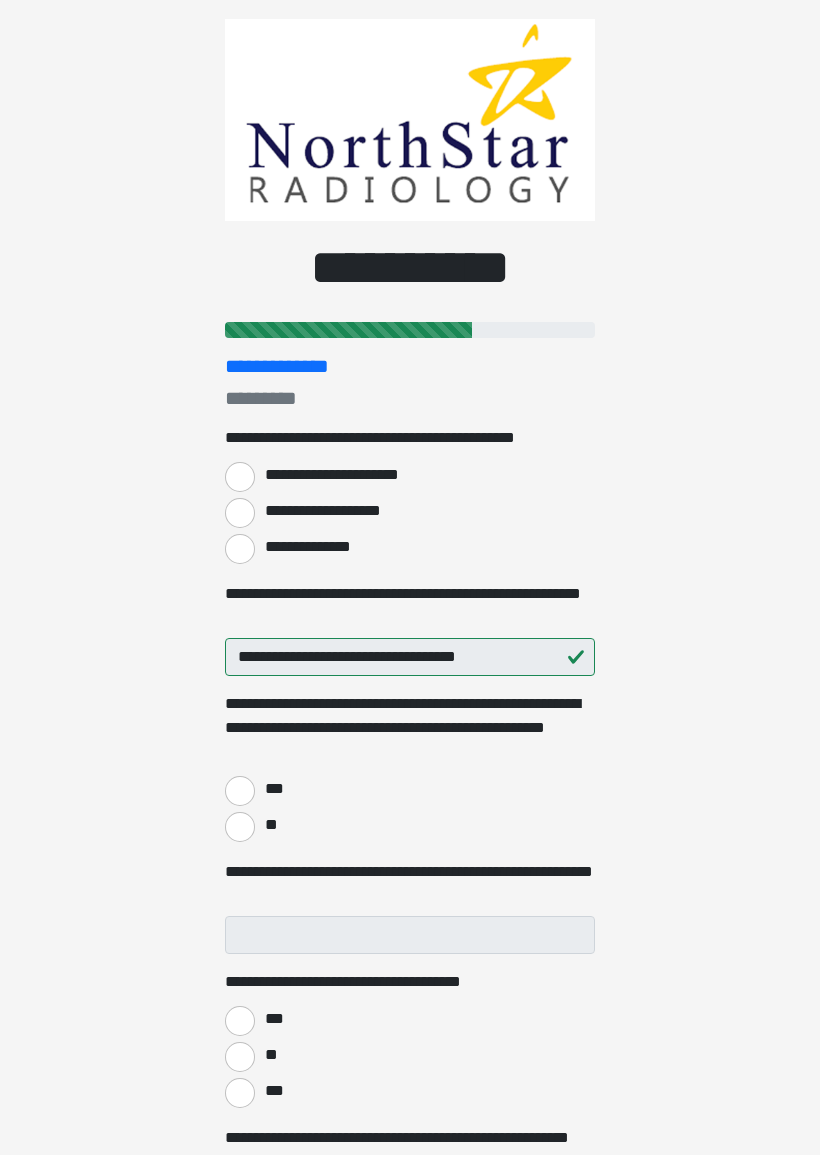 scroll, scrollTop: 0, scrollLeft: 0, axis: both 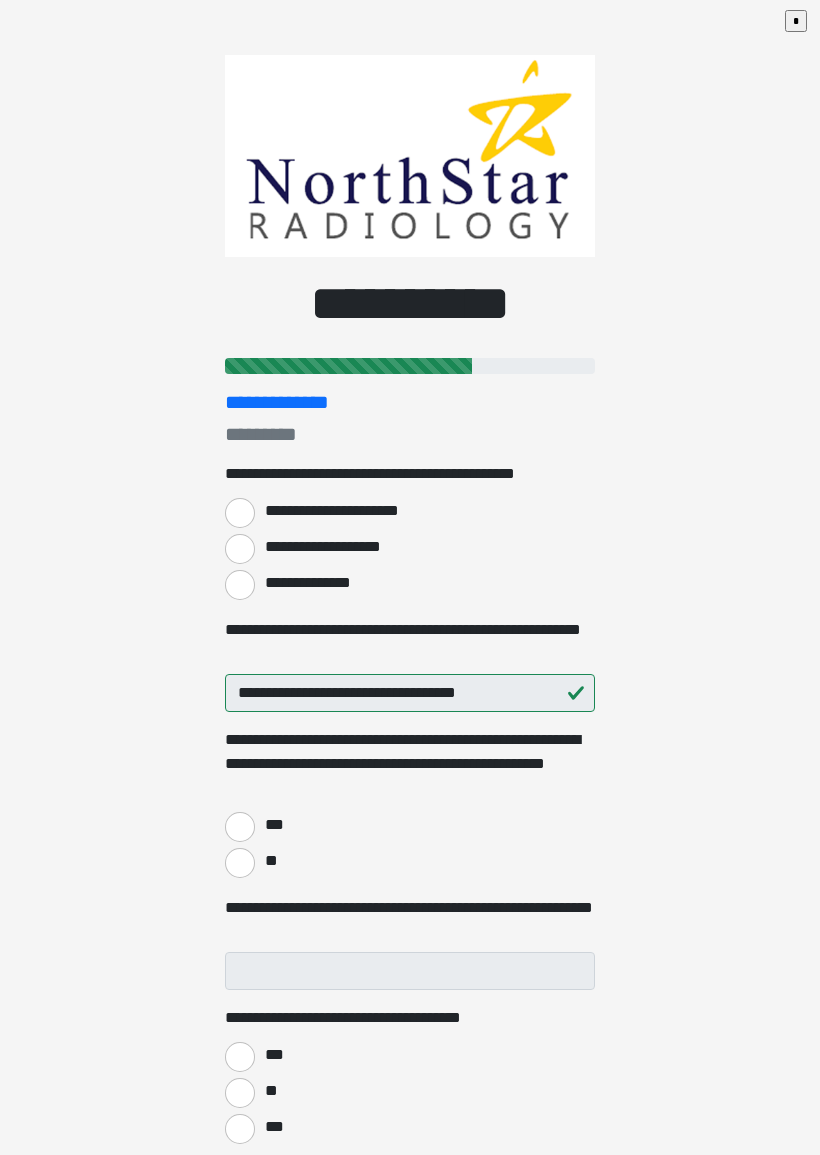 click on "**********" at bounding box center (240, 585) 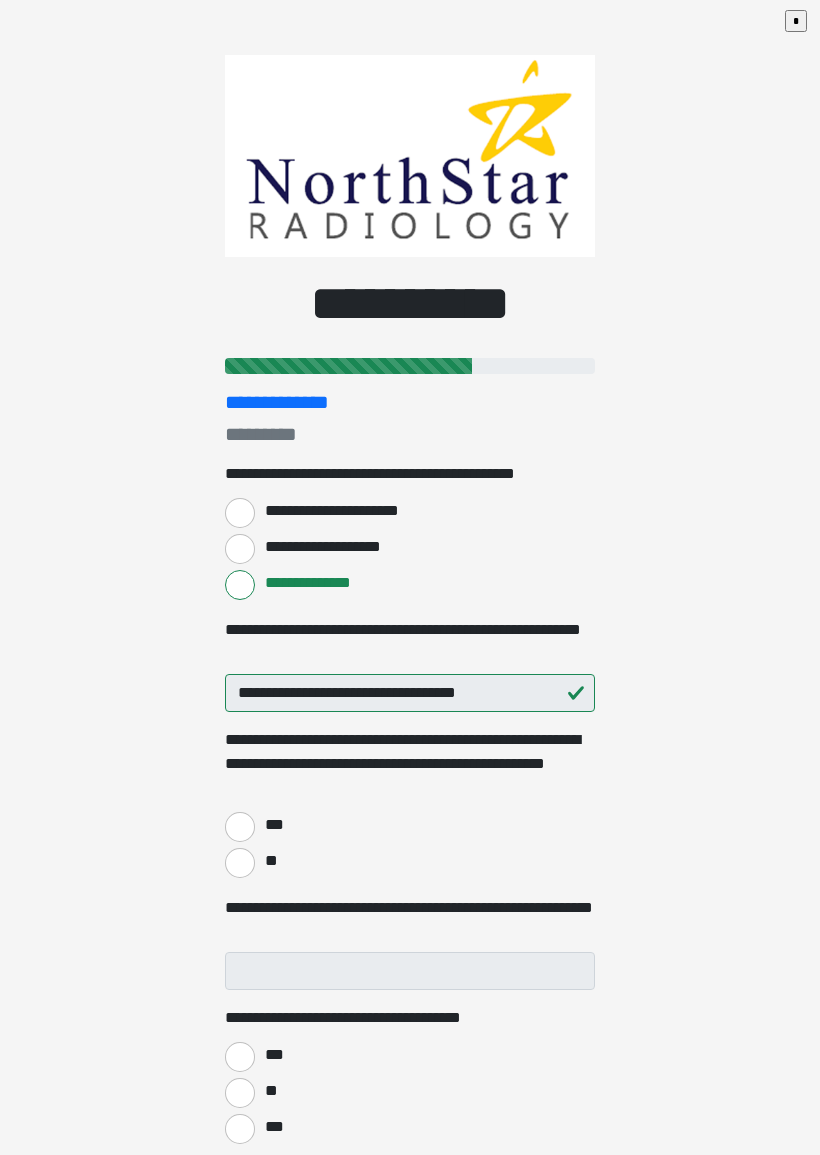 click on "**" at bounding box center (240, 863) 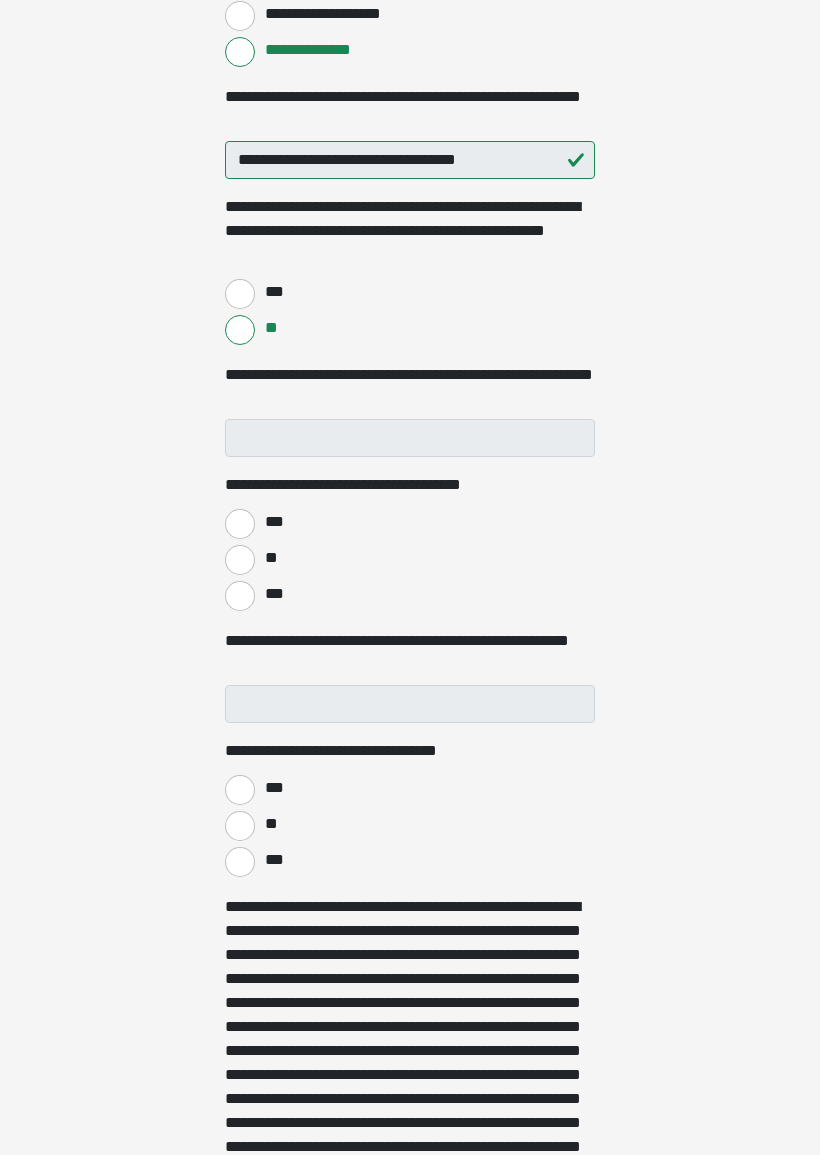 scroll, scrollTop: 528, scrollLeft: 0, axis: vertical 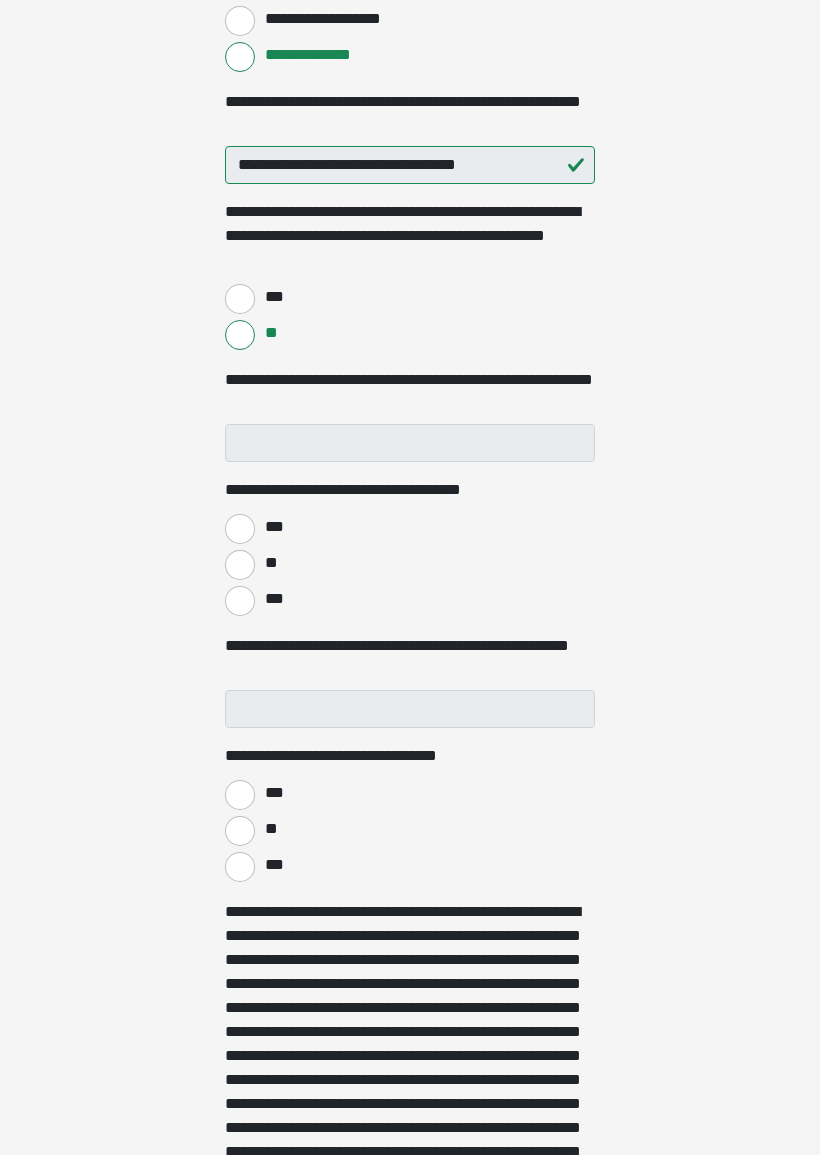 click on "**" at bounding box center (240, 565) 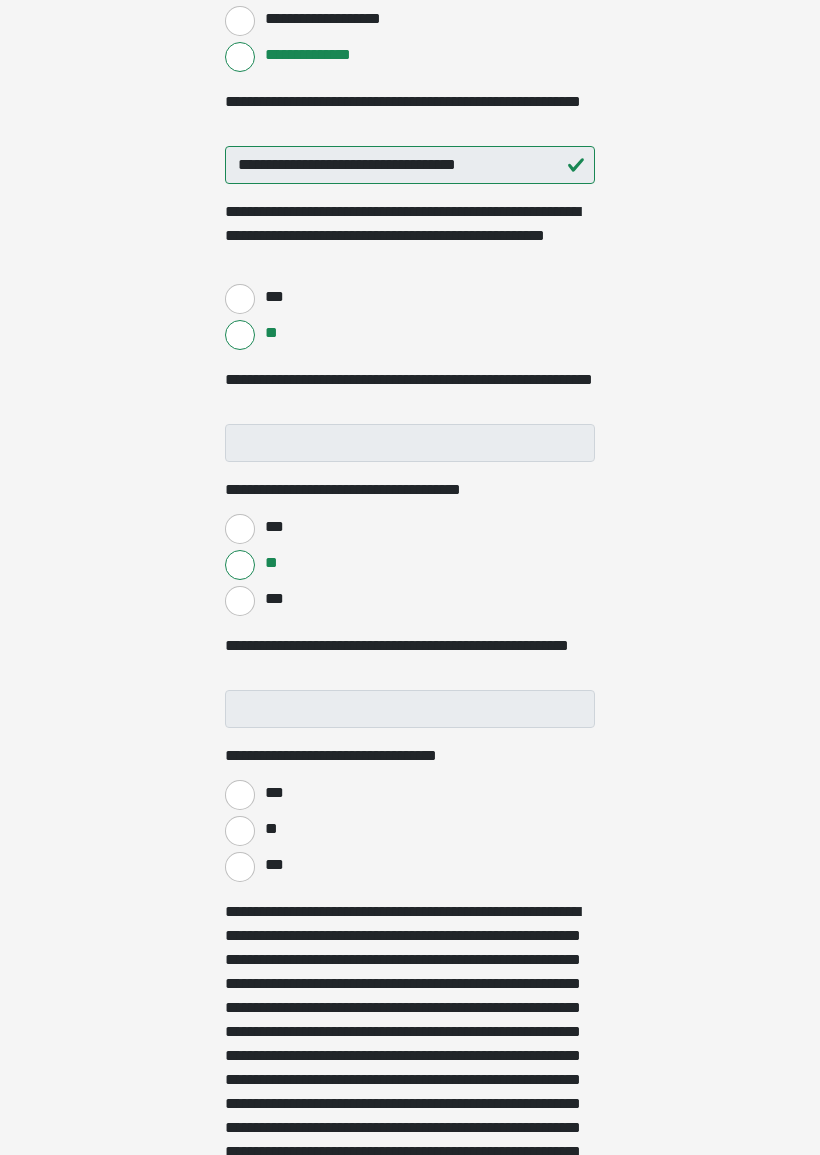 click on "**********" at bounding box center (410, 443) 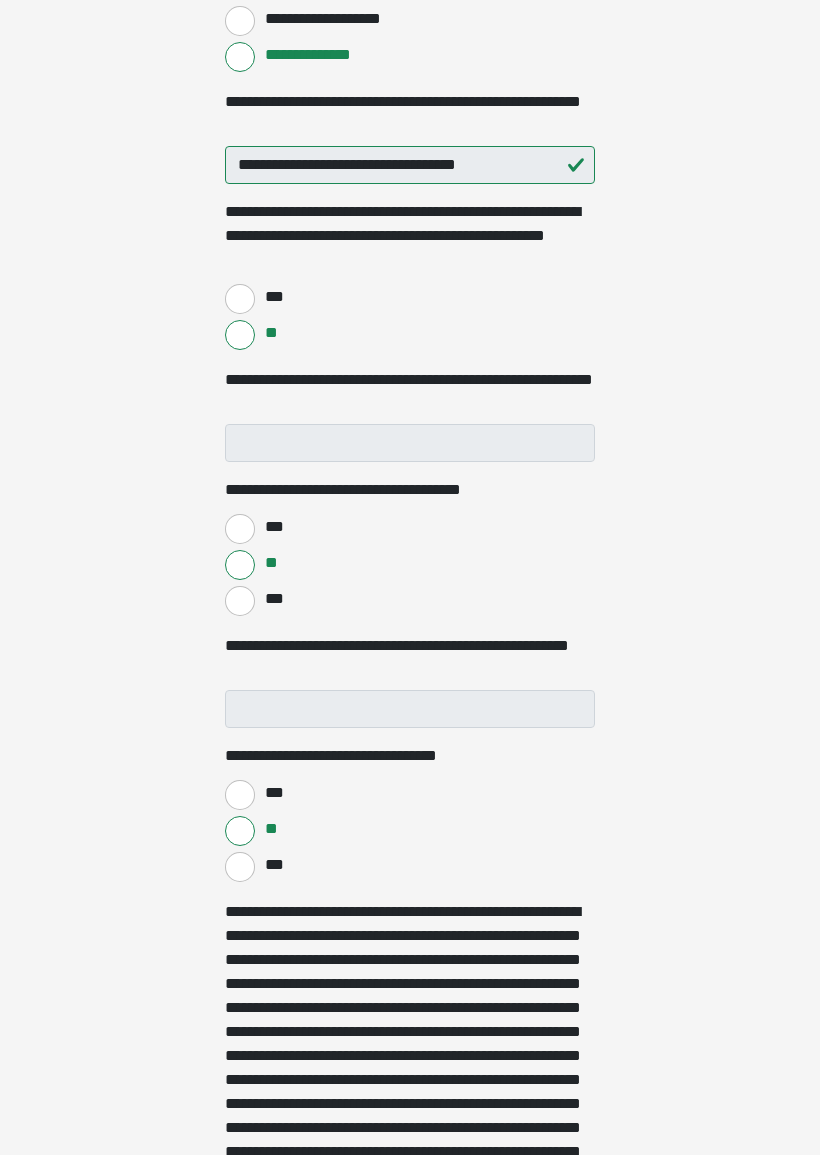 click on "***" at bounding box center [240, 867] 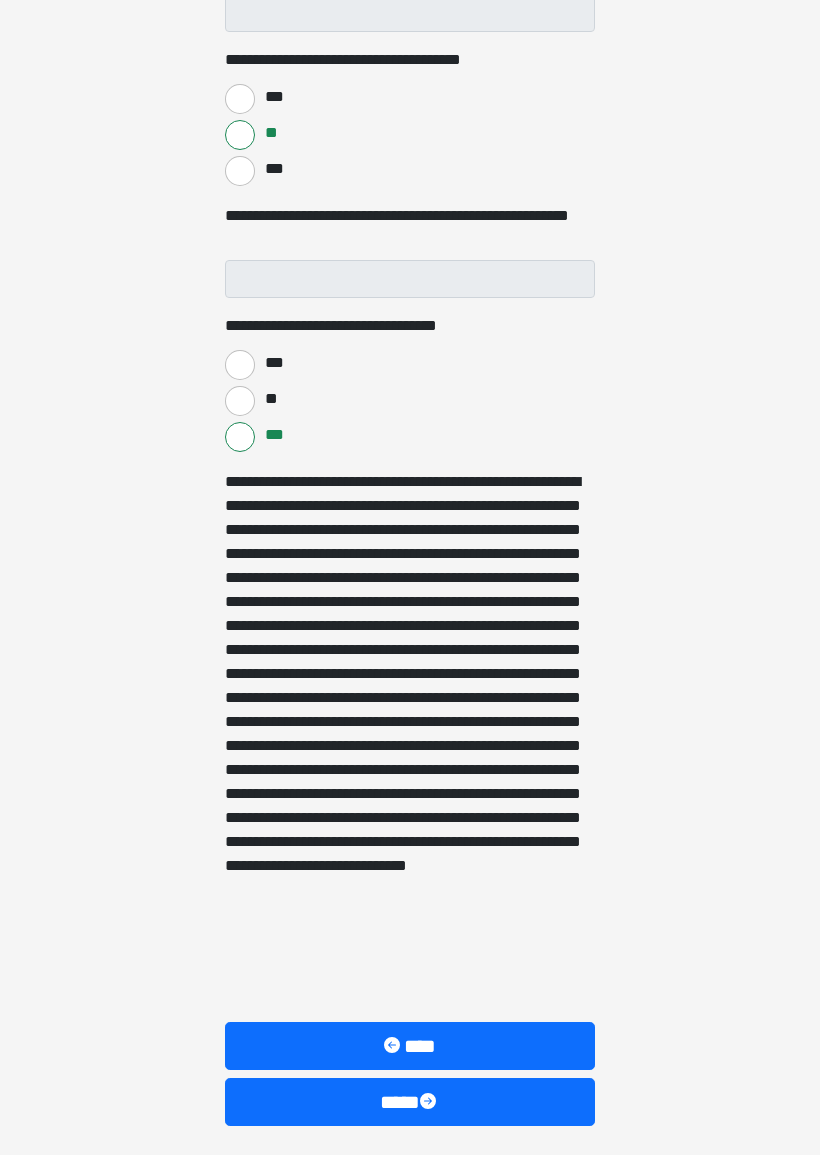 scroll, scrollTop: 1032, scrollLeft: 0, axis: vertical 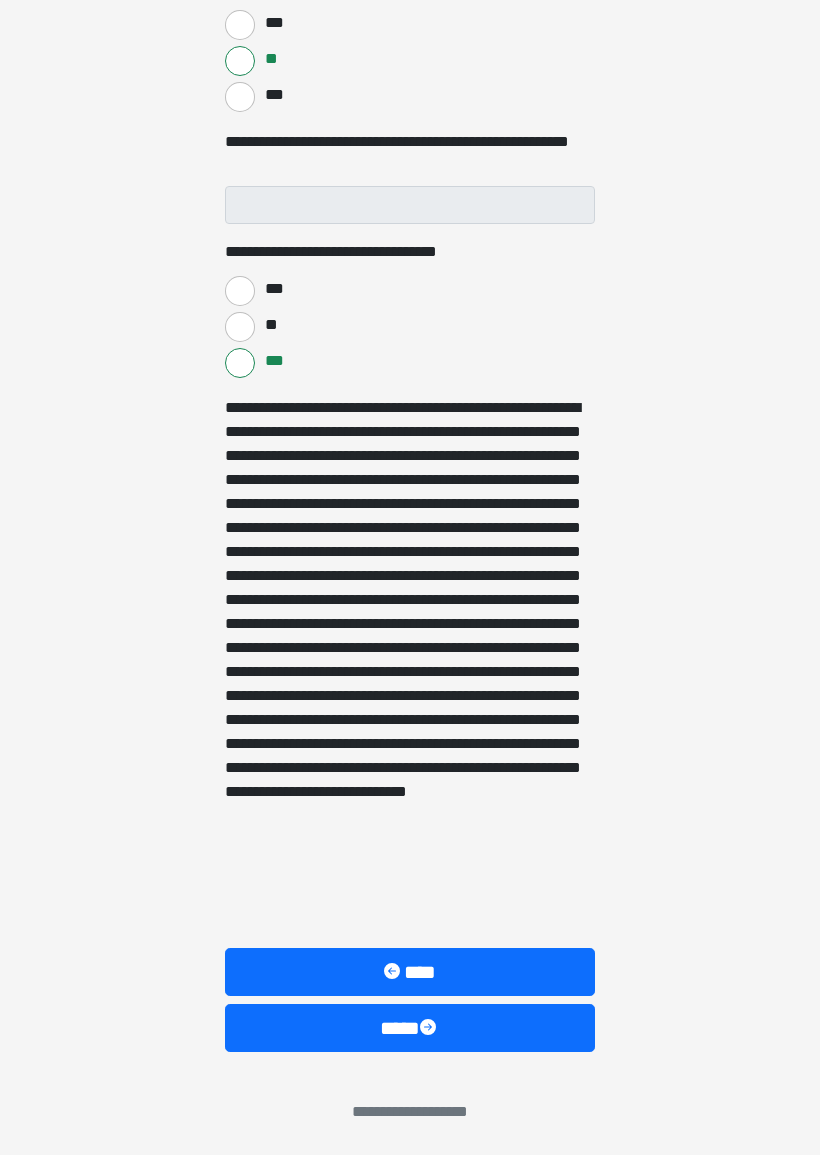 click at bounding box center [430, 1029] 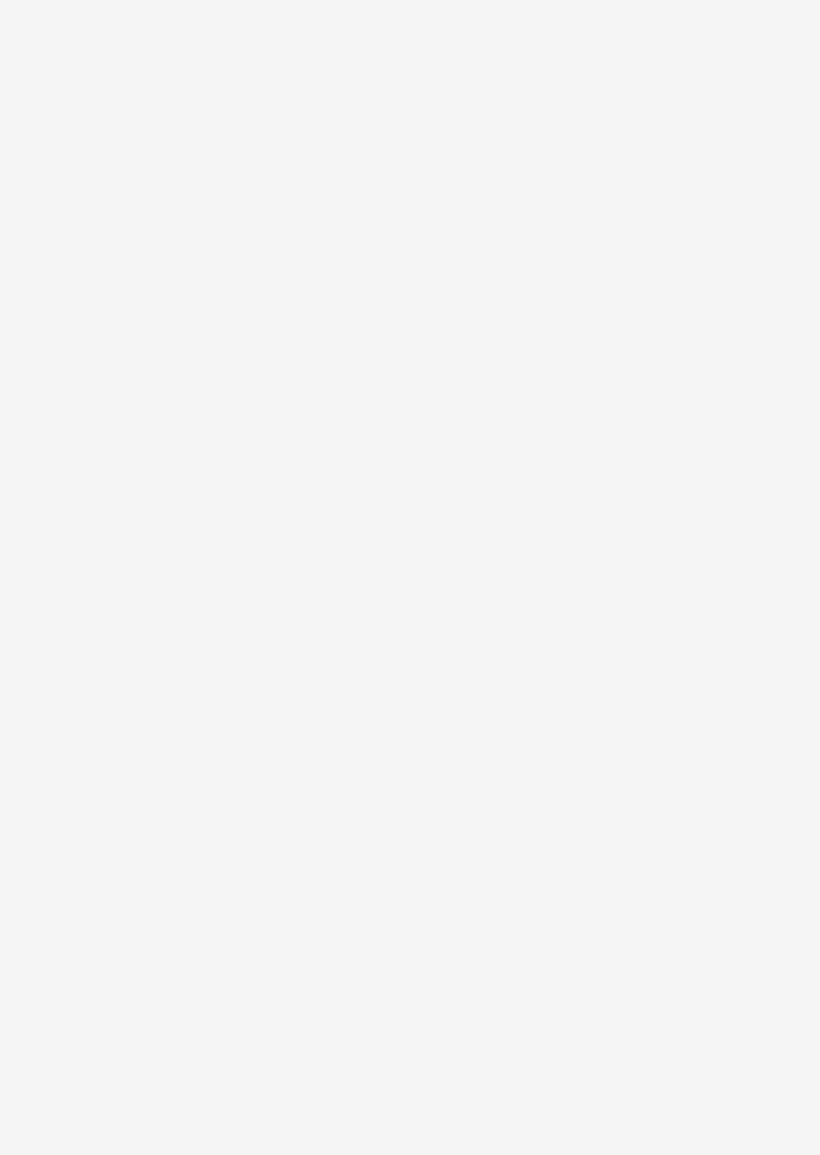 scroll, scrollTop: 0, scrollLeft: 0, axis: both 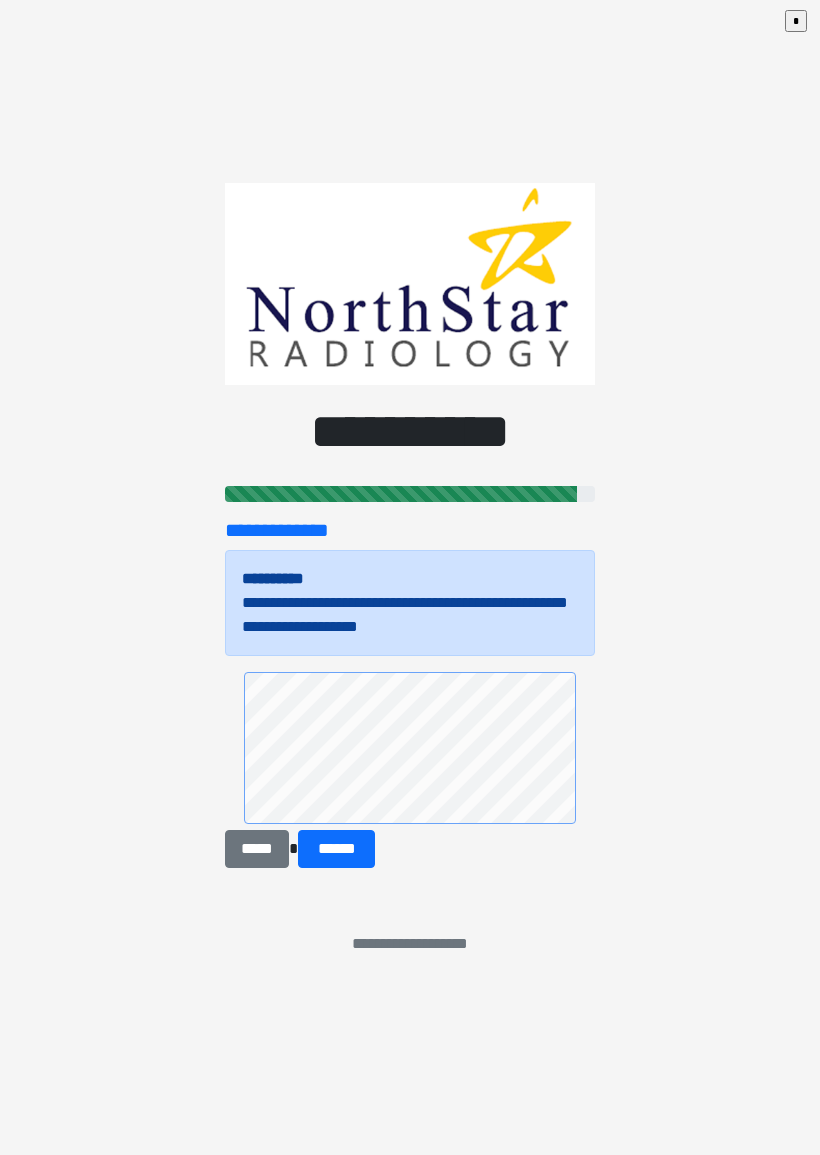 click on "******" at bounding box center (336, 849) 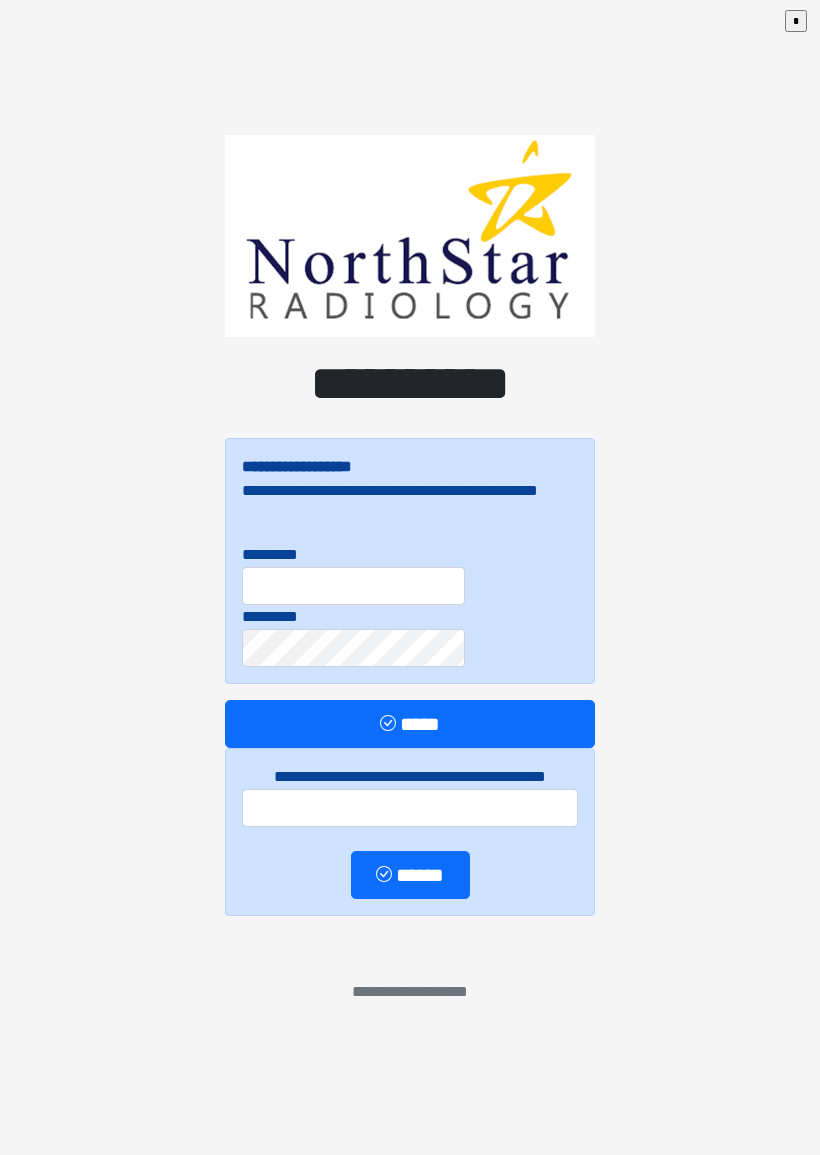 scroll, scrollTop: 0, scrollLeft: 0, axis: both 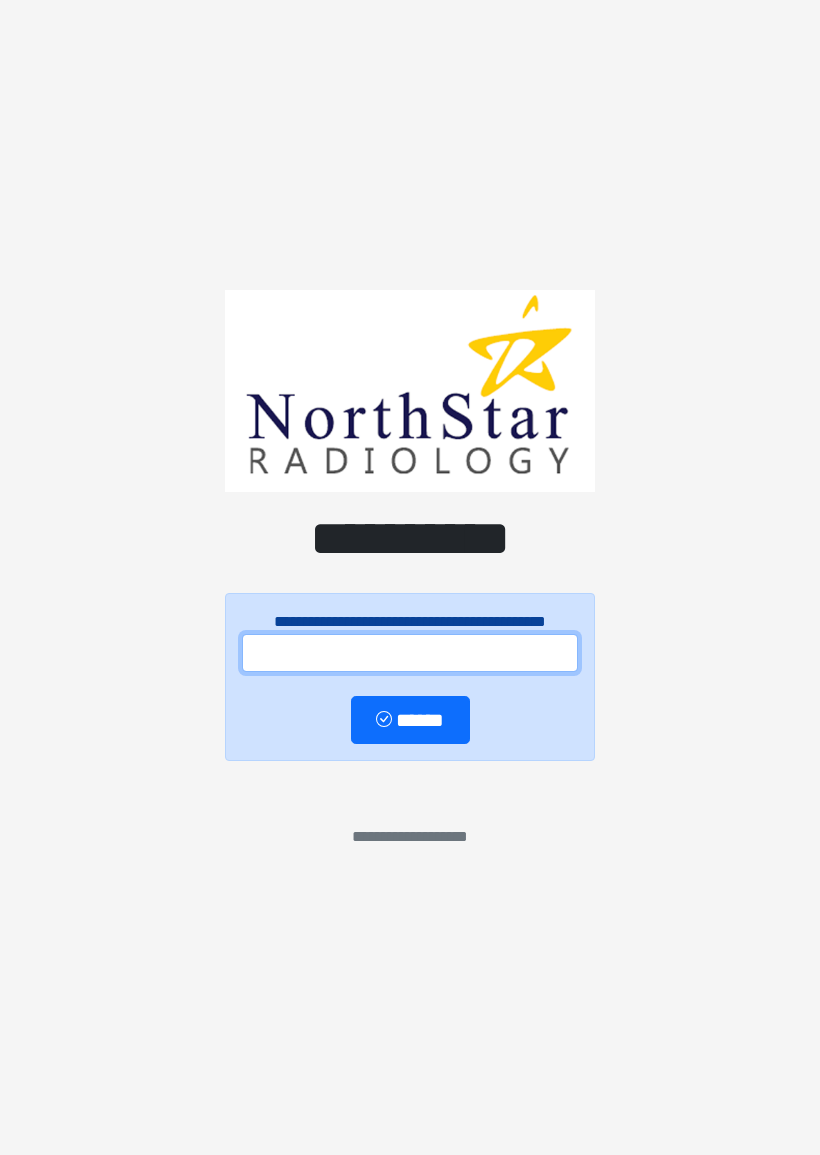 click at bounding box center [410, 653] 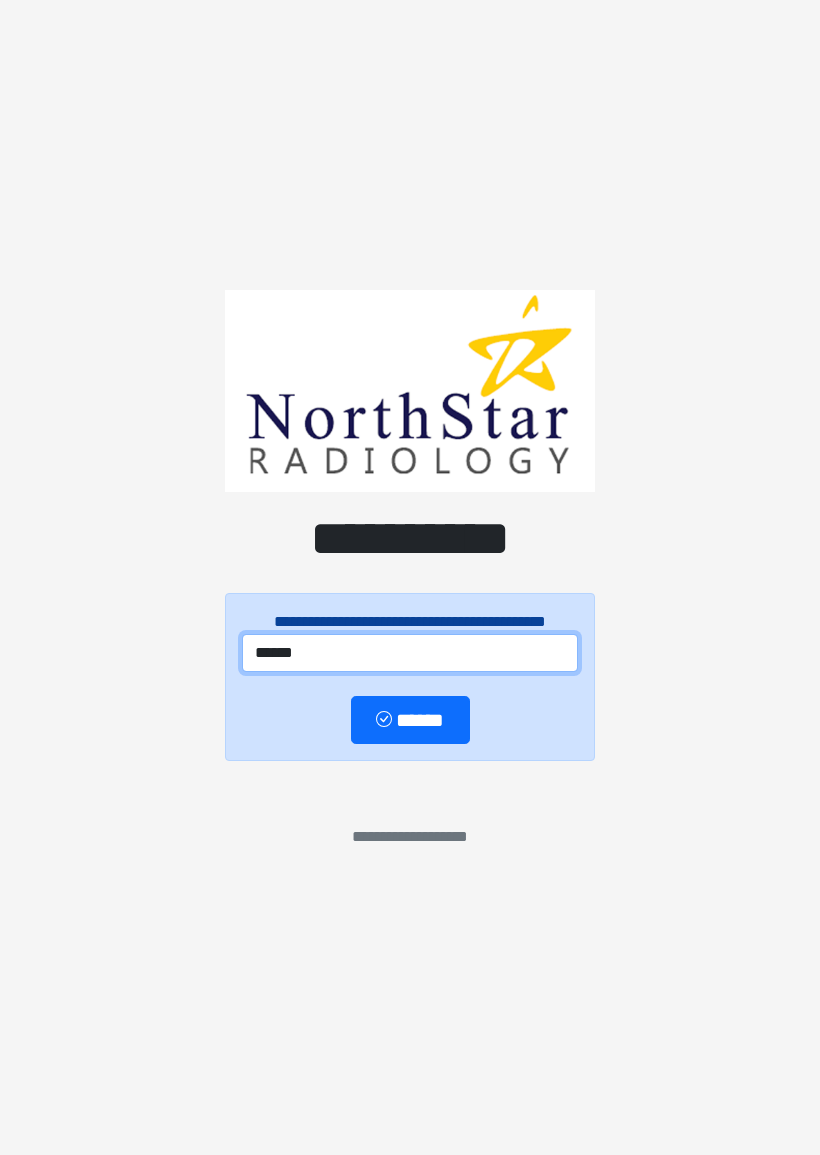 type on "******" 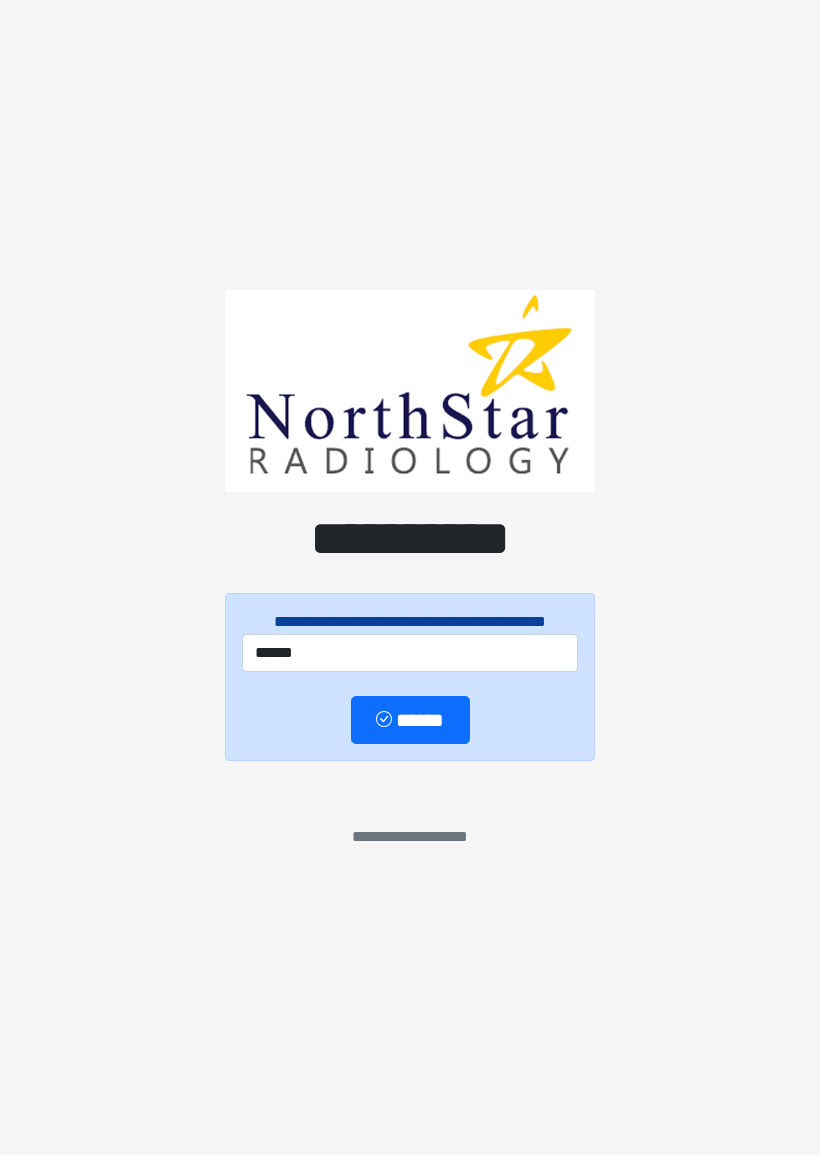 click on "******" at bounding box center (410, 720) 